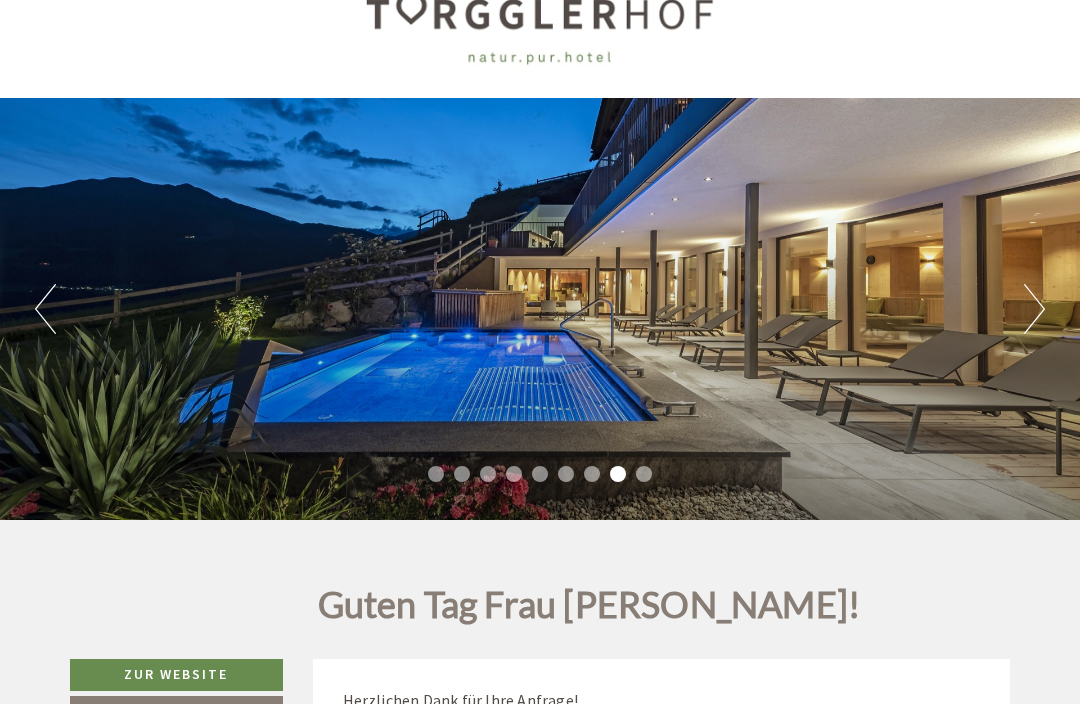 scroll, scrollTop: 0, scrollLeft: 0, axis: both 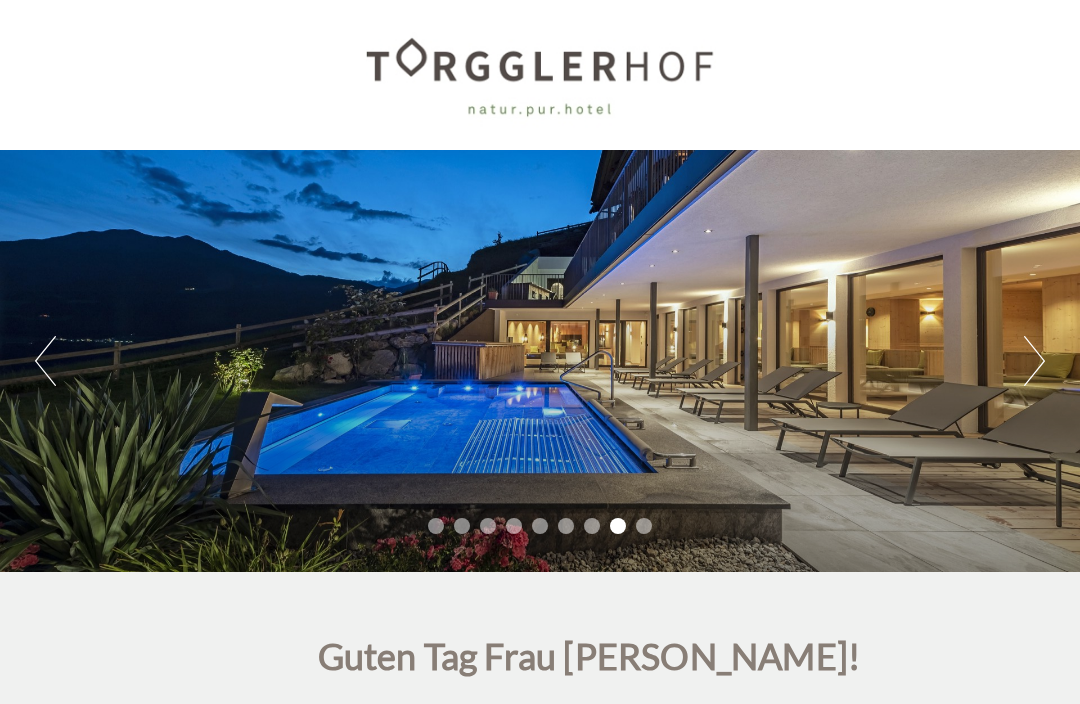 click on "Next" at bounding box center (1034, 361) 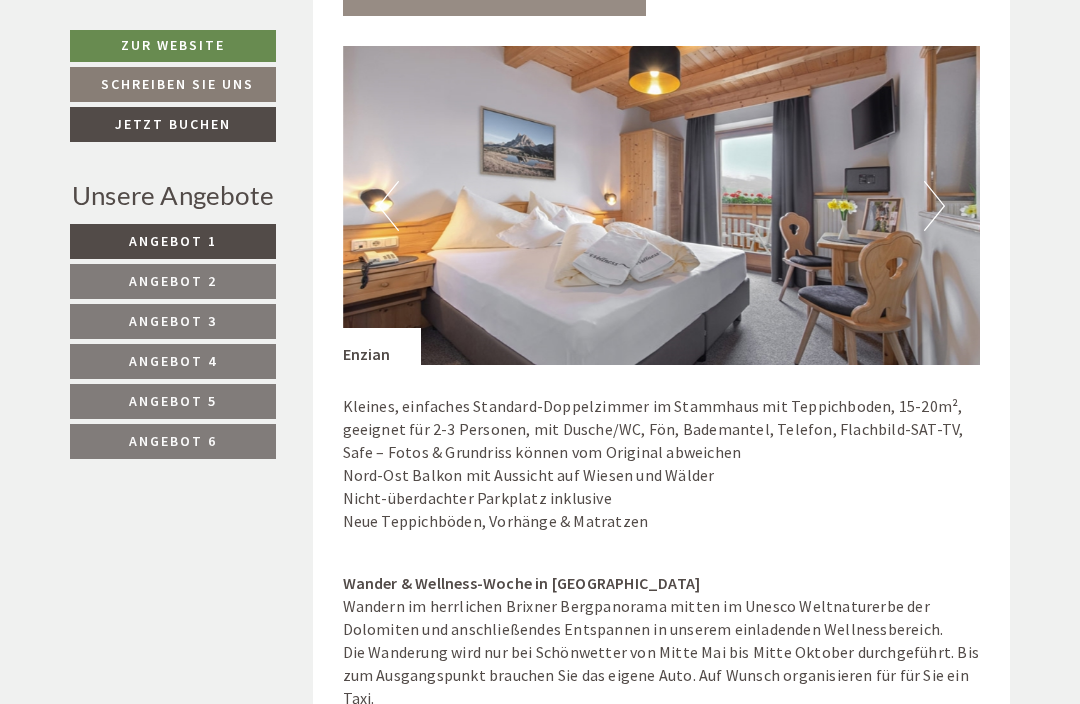 scroll, scrollTop: 1456, scrollLeft: 0, axis: vertical 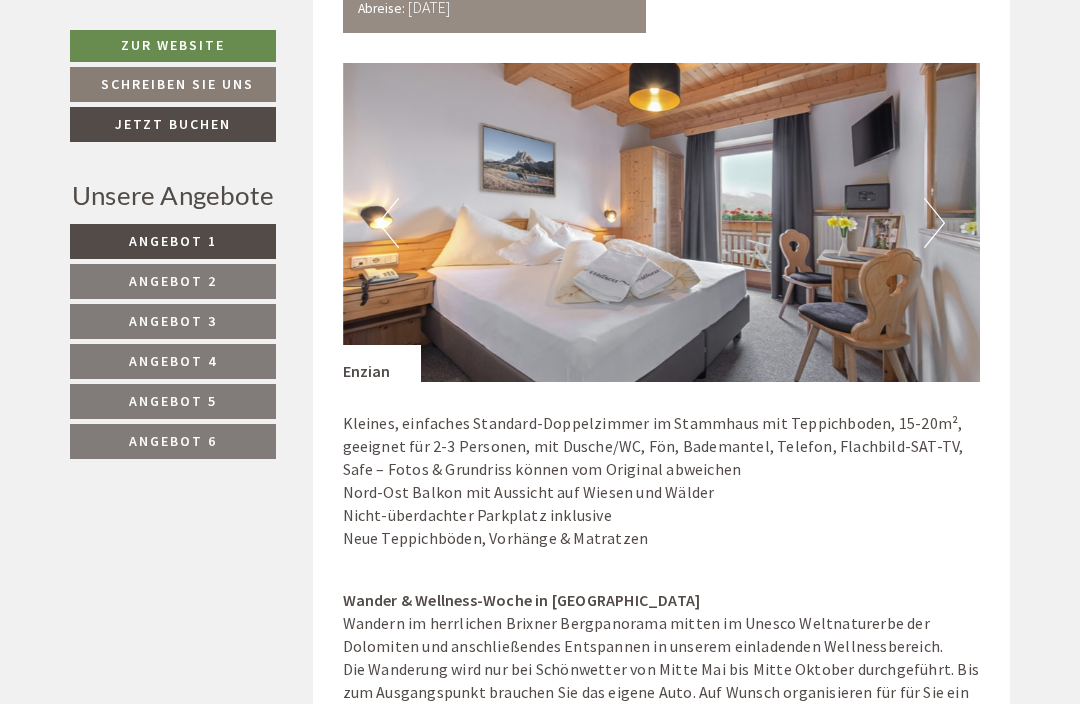 click on "Guten Tag Frau [PERSON_NAME]!
Herzlichen Dank für Ihre Anfrage!
Wir und unser Hotel Torgglerhof Team haben bereits folgendes,  unverbindliches Angebot  für Sie zusammengestellt:
Zur Website
Schreiben Sie uns
Jetzt buchen
Unsere Angebote
Angebot 1 Angebot 2 Angebot 3" at bounding box center [540, 3759] 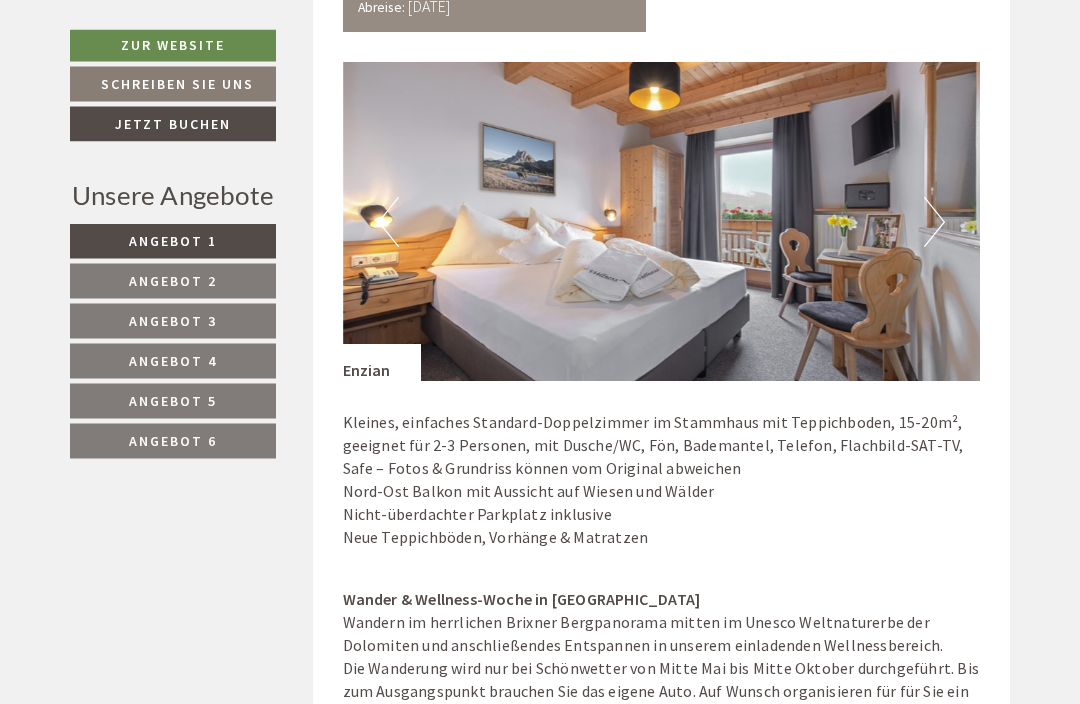 scroll, scrollTop: 1458, scrollLeft: 0, axis: vertical 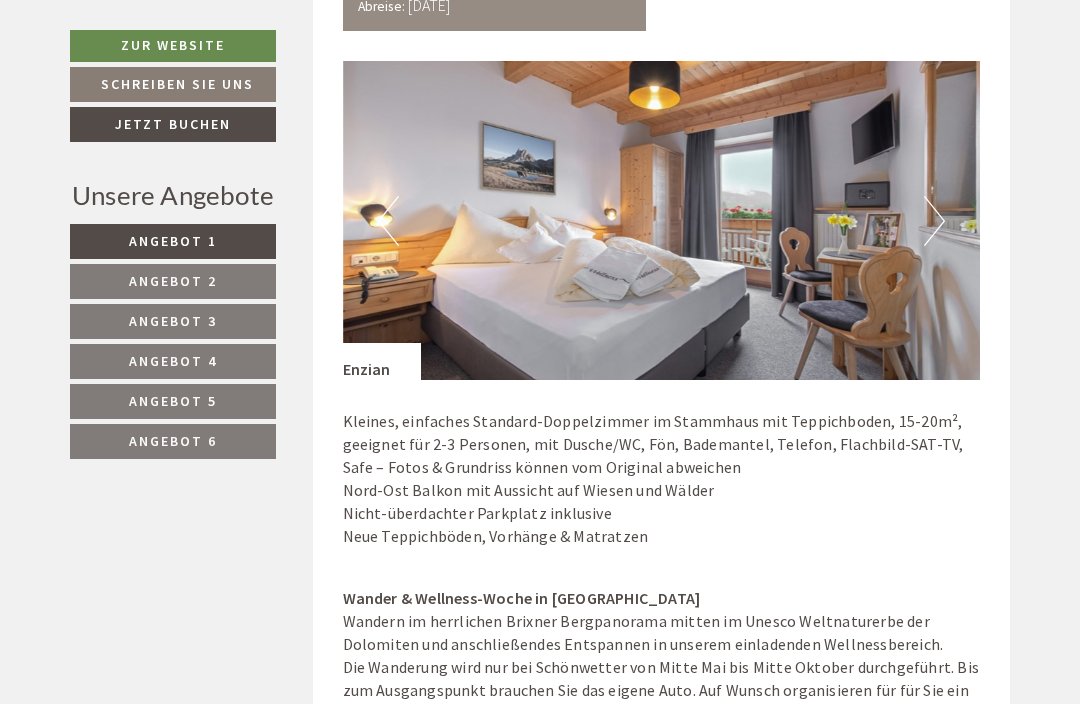click on "Zur Website
Schreiben Sie uns
Jetzt buchen
Unsere Angebote
Angebot 1
Angebot 2
Angebot 3
Angebot 4
Angebot 5" at bounding box center [540, 3795] 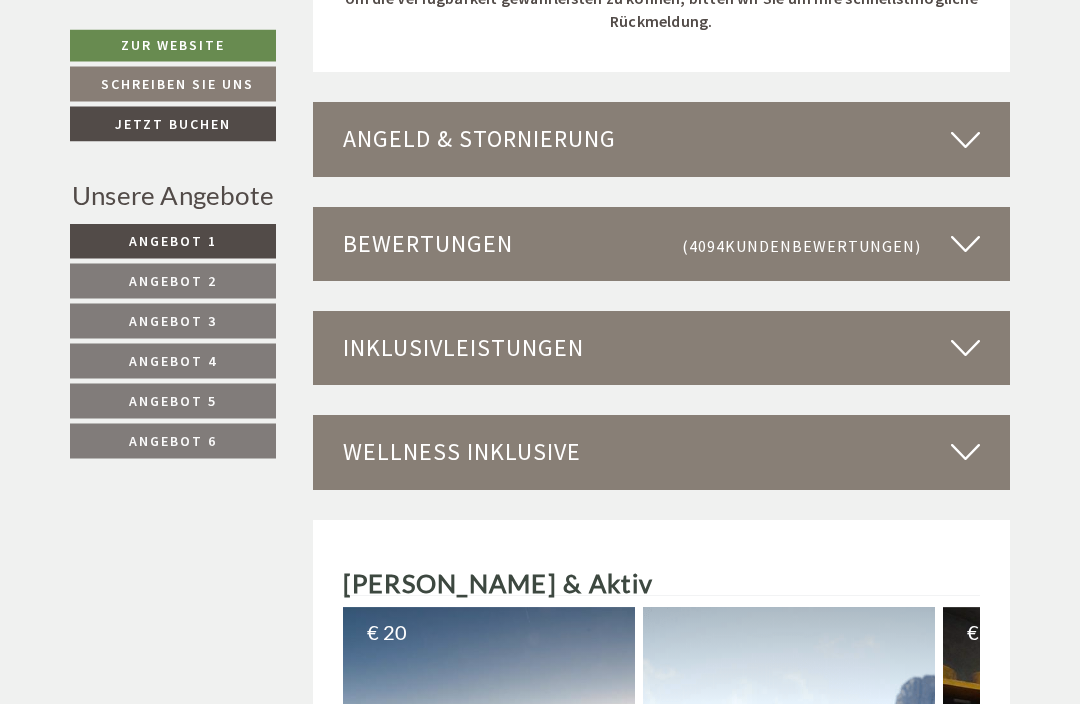 scroll, scrollTop: 6799, scrollLeft: 0, axis: vertical 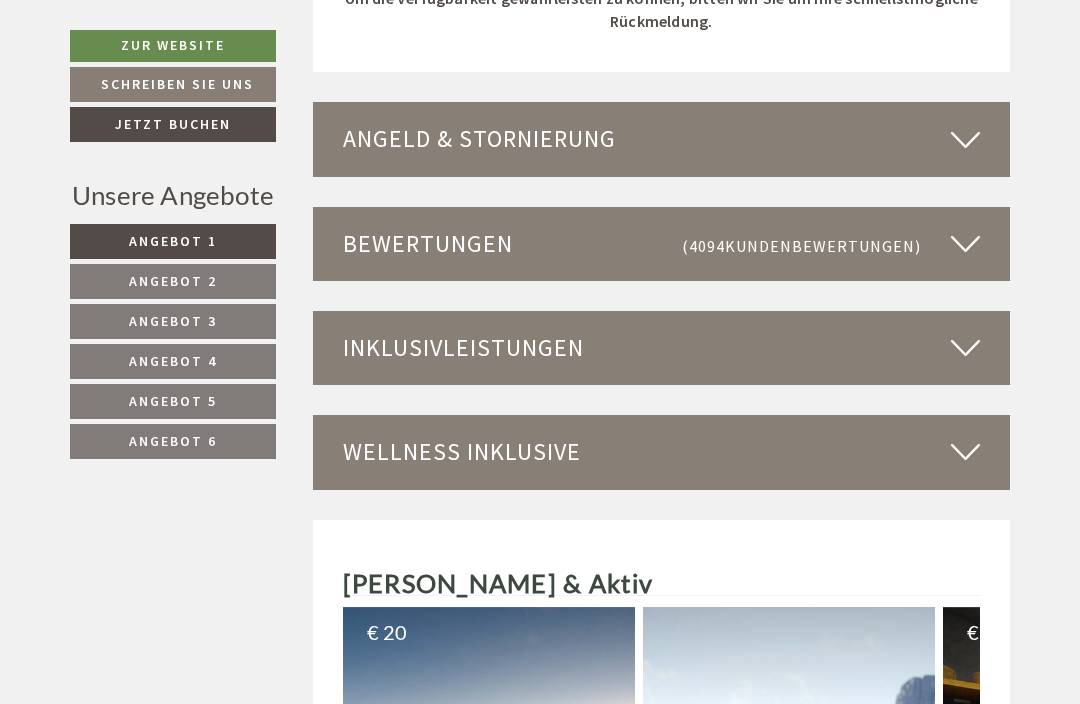 click at bounding box center (965, 348) 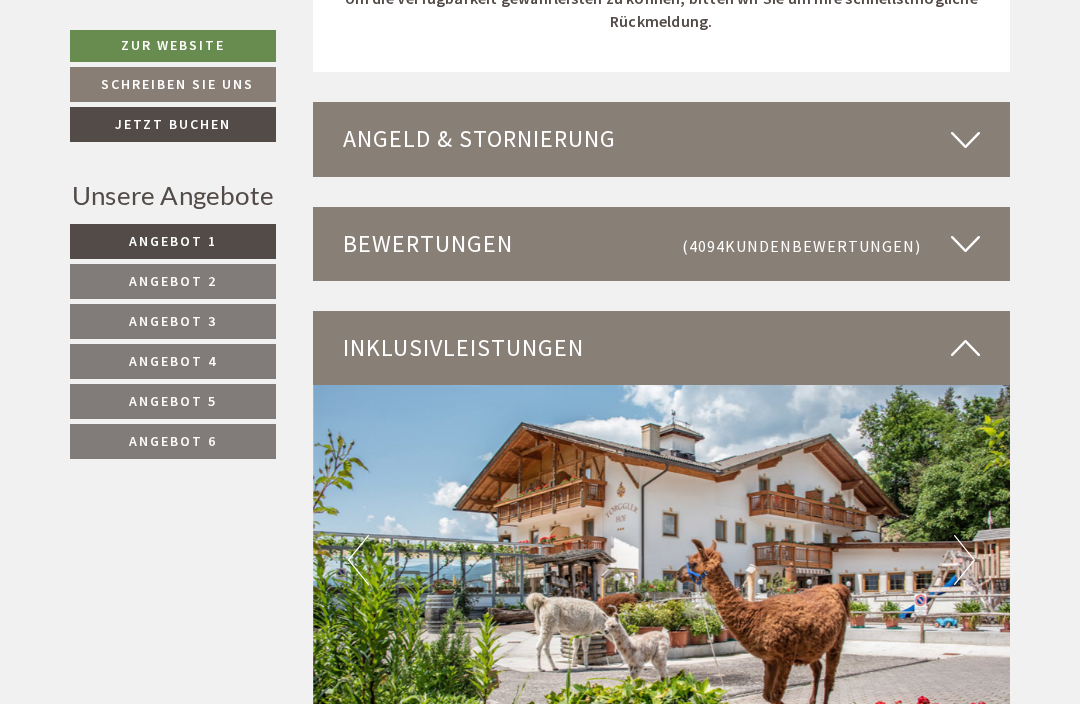 click at bounding box center [662, 559] 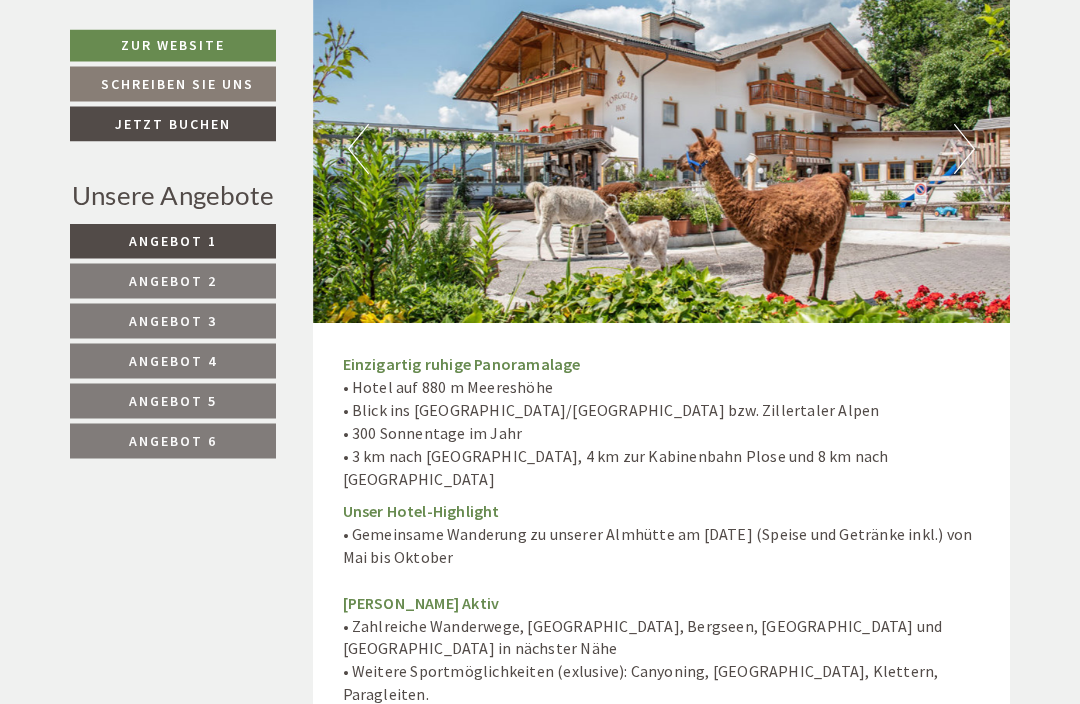 scroll, scrollTop: 7210, scrollLeft: 0, axis: vertical 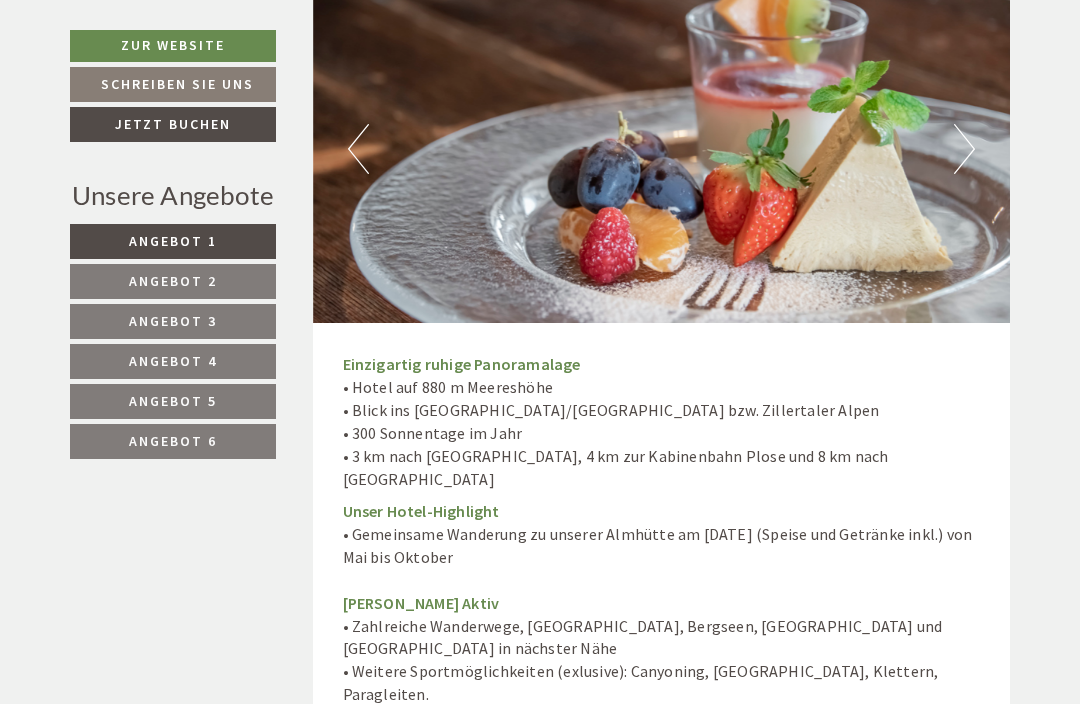 click on "Guten Tag Frau [PERSON_NAME]!
Herzlichen Dank für Ihre Anfrage!
Wir und unser Hotel Torgglerhof Team haben bereits folgendes,  unverbindliches Angebot  für Sie zusammengestellt:
Zur Website
Schreiben Sie uns
Jetzt buchen
Unsere Angebote
Angebot 1 Angebot 2 Angebot 3" at bounding box center (540, -1152) 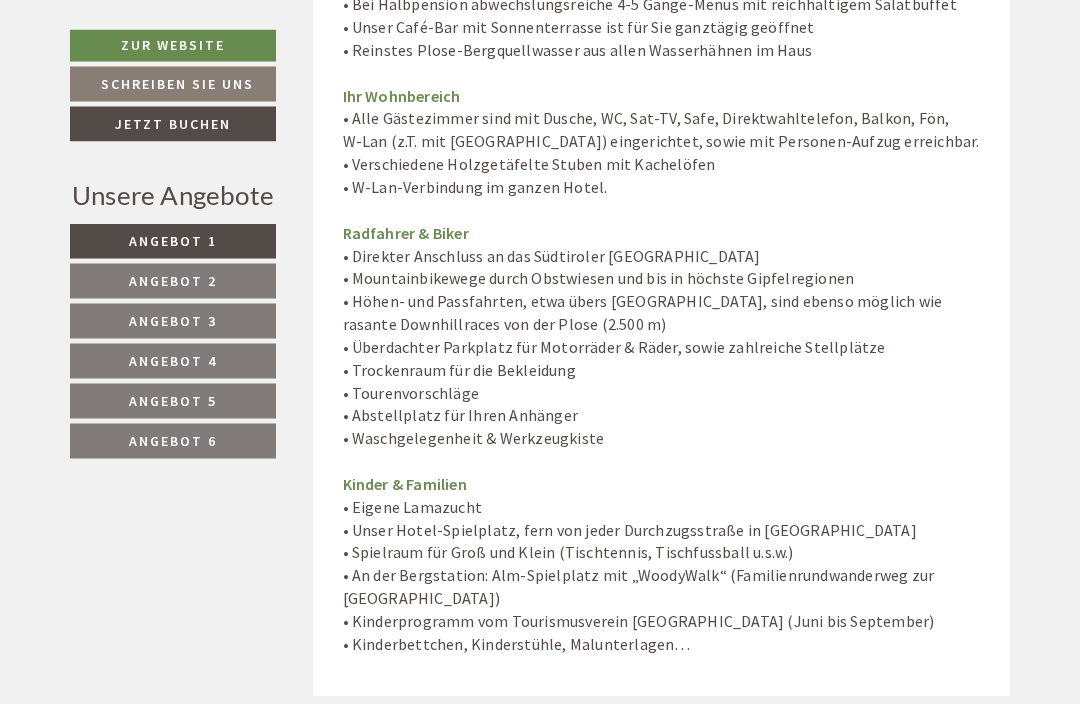 scroll, scrollTop: 8174, scrollLeft: 0, axis: vertical 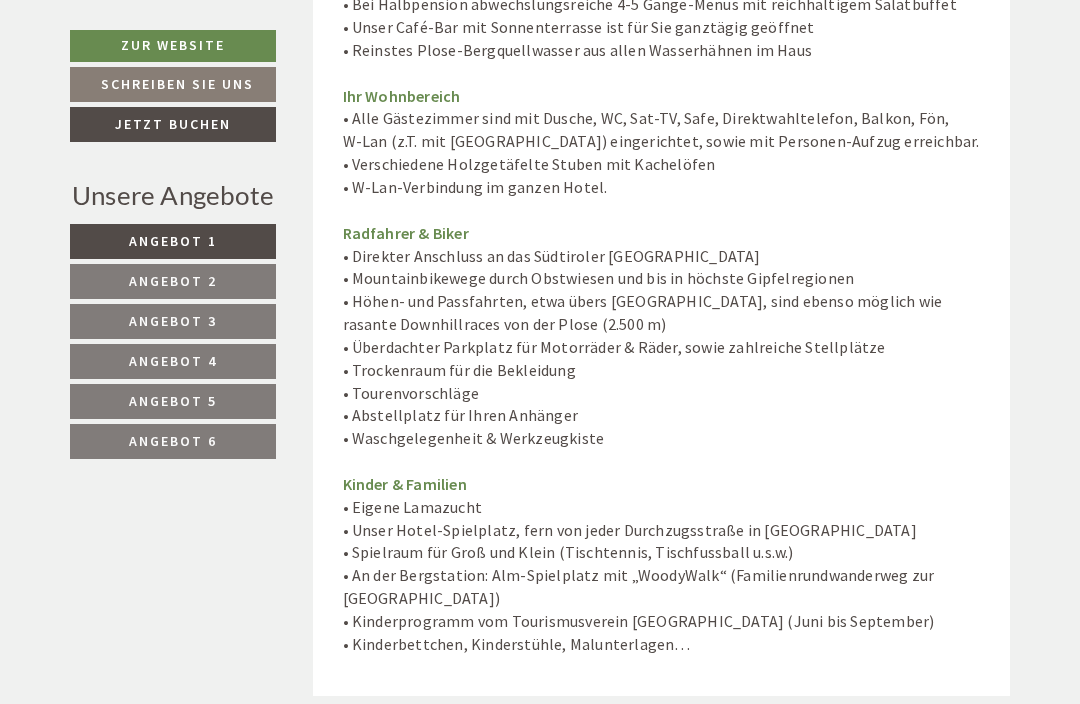 click on "Einzigartig ruhige Panoramalage
• Hotel auf 880 m Meereshöhe
• Blick ins [GEOGRAPHIC_DATA]/[GEOGRAPHIC_DATA] bzw. Zillertaler Alpen
• 300 Sonnentage im Jahr
• 3 km nach [GEOGRAPHIC_DATA], 4 km zur Kabinenbahn Plose und 8 km nach [GEOGRAPHIC_DATA]
Unser Hotel-Highlight
• Gemeinsame Wanderung zu unserer Almhütte am [DATE] (Speise und Getränke inkl.) von Mai bis Oktober
[PERSON_NAME] Aktiv
• Zahlreiche Wanderwege, [GEOGRAPHIC_DATA], Bergseen, [GEOGRAPHIC_DATA] und [GEOGRAPHIC_DATA] in nächster Nähe
• Weitere Sportmöglichkeiten (exlusive): Canyoning, [GEOGRAPHIC_DATA], Klettern, Paragleiten.
• Reitmöglichkeit in der Nähe (exclusive)
• Fischen (Angeln ohne Lizens, im Angelteich „Untersee“ in [GEOGRAPHIC_DATA])
• Ab dem [DATE] ist eine Berg- und Talfahrt mit einer der Aufstiegsanlagen der Plose pro Tag wieder in der BrixenCard inklusiv
Südtiroler Gastfreundschaft
• In unserem familiär geführten Haus steht die individuelle, herzliche sowie unaufdringliche Gästebetreuung an erster Stelle
Südtiroler Spezialitäten
Ihr Wohnbereich" at bounding box center (662, 27) 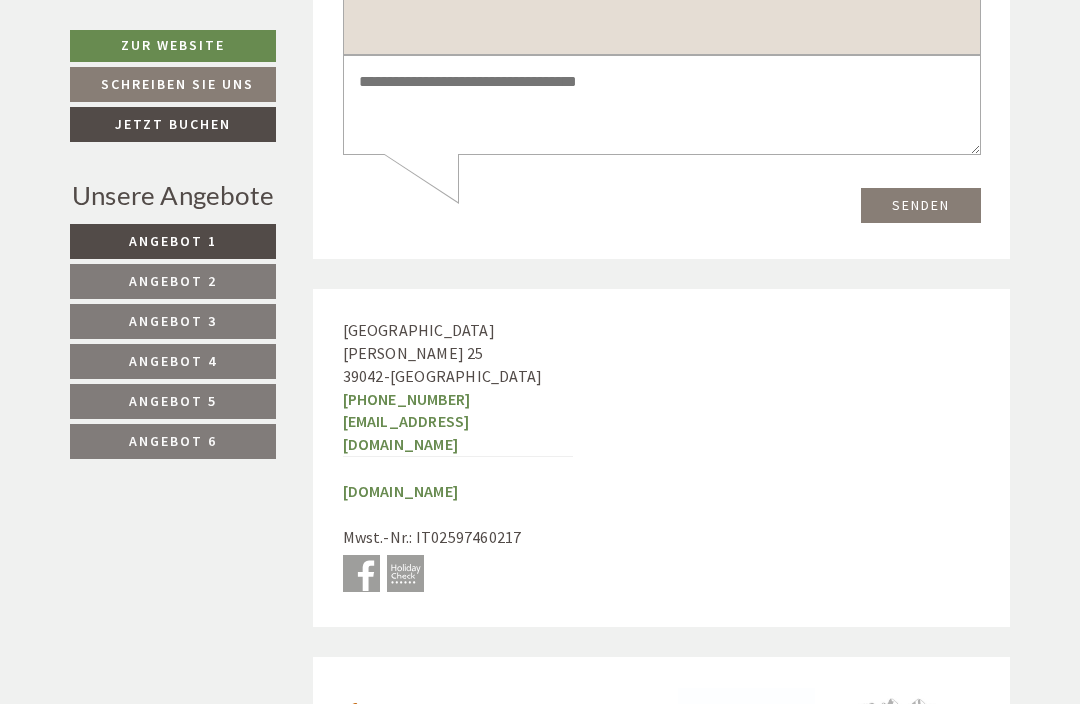scroll, scrollTop: 10057, scrollLeft: 0, axis: vertical 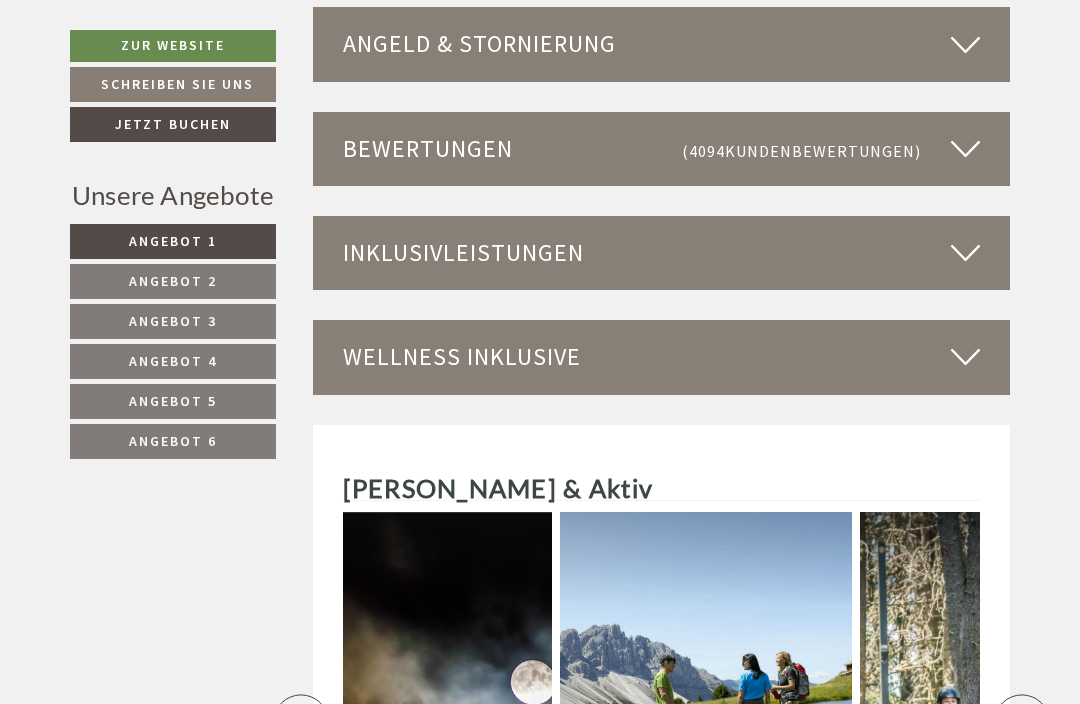 click at bounding box center (706, 704) 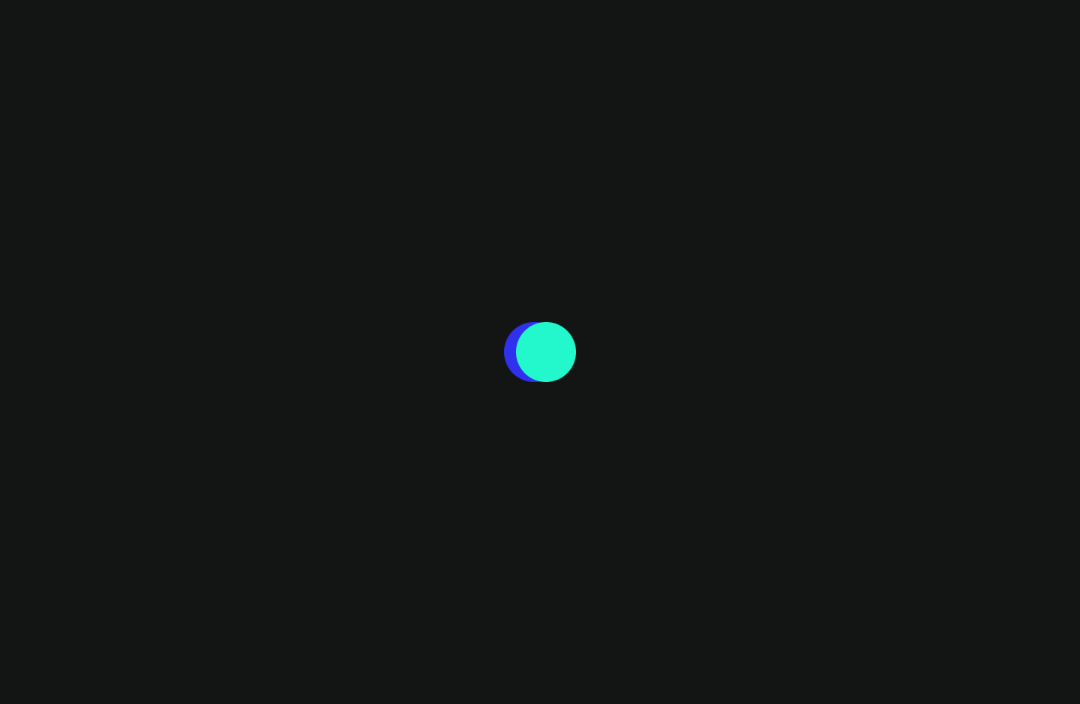 scroll, scrollTop: 6960, scrollLeft: 0, axis: vertical 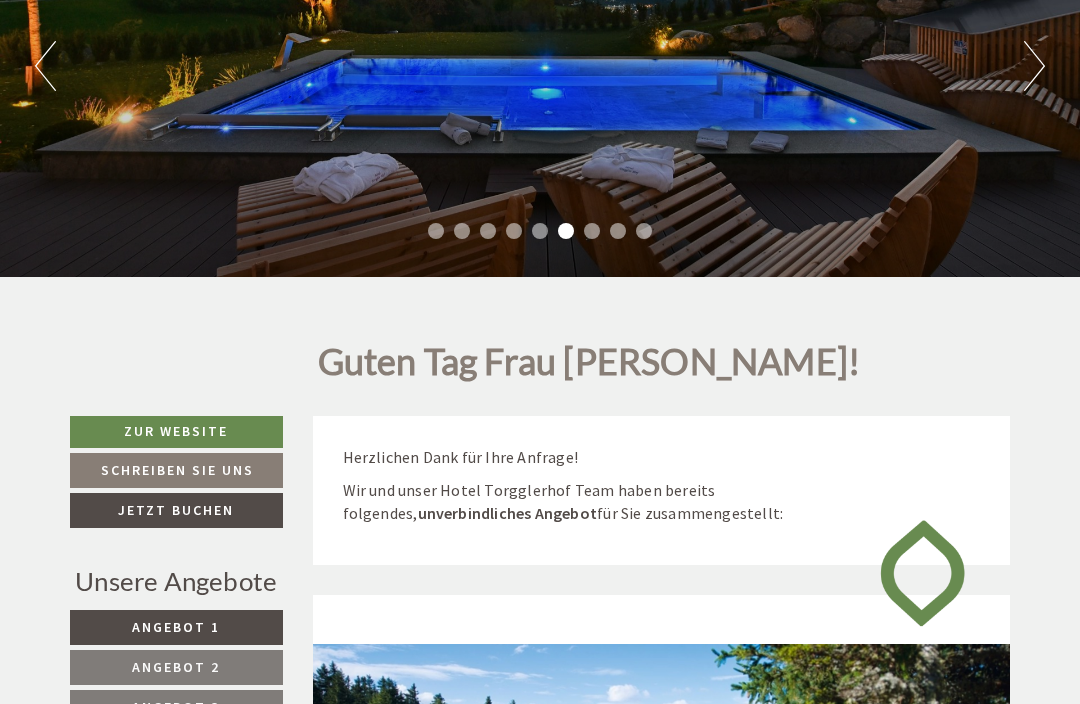 click on "Zur Website" at bounding box center [176, 432] 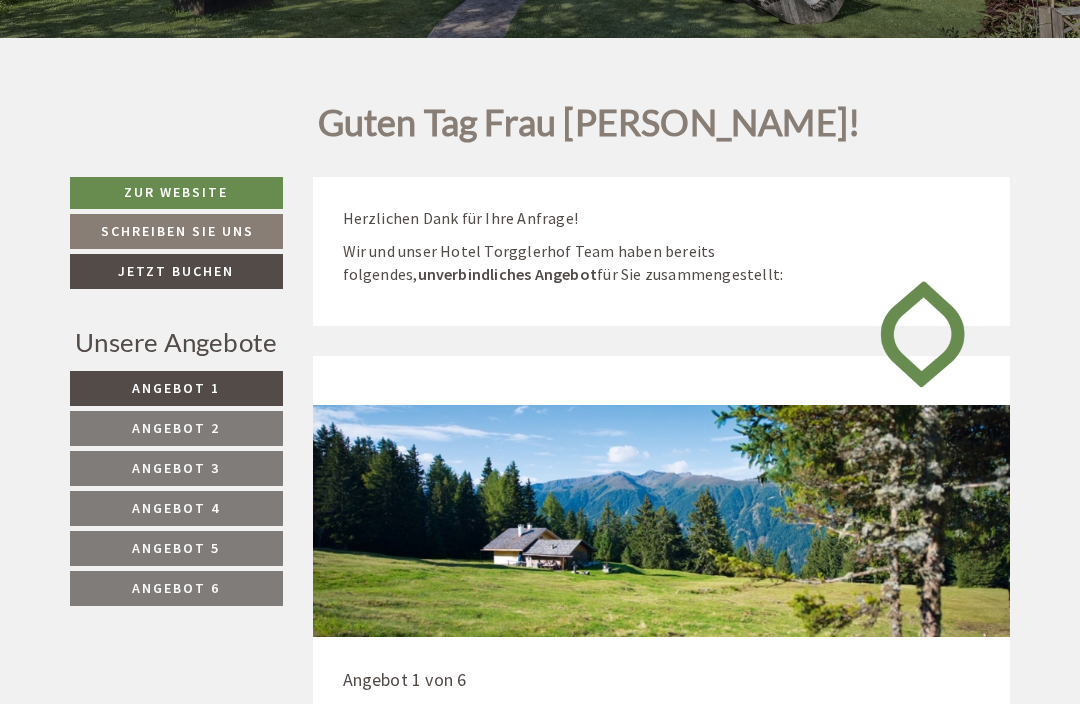 scroll, scrollTop: 534, scrollLeft: 0, axis: vertical 